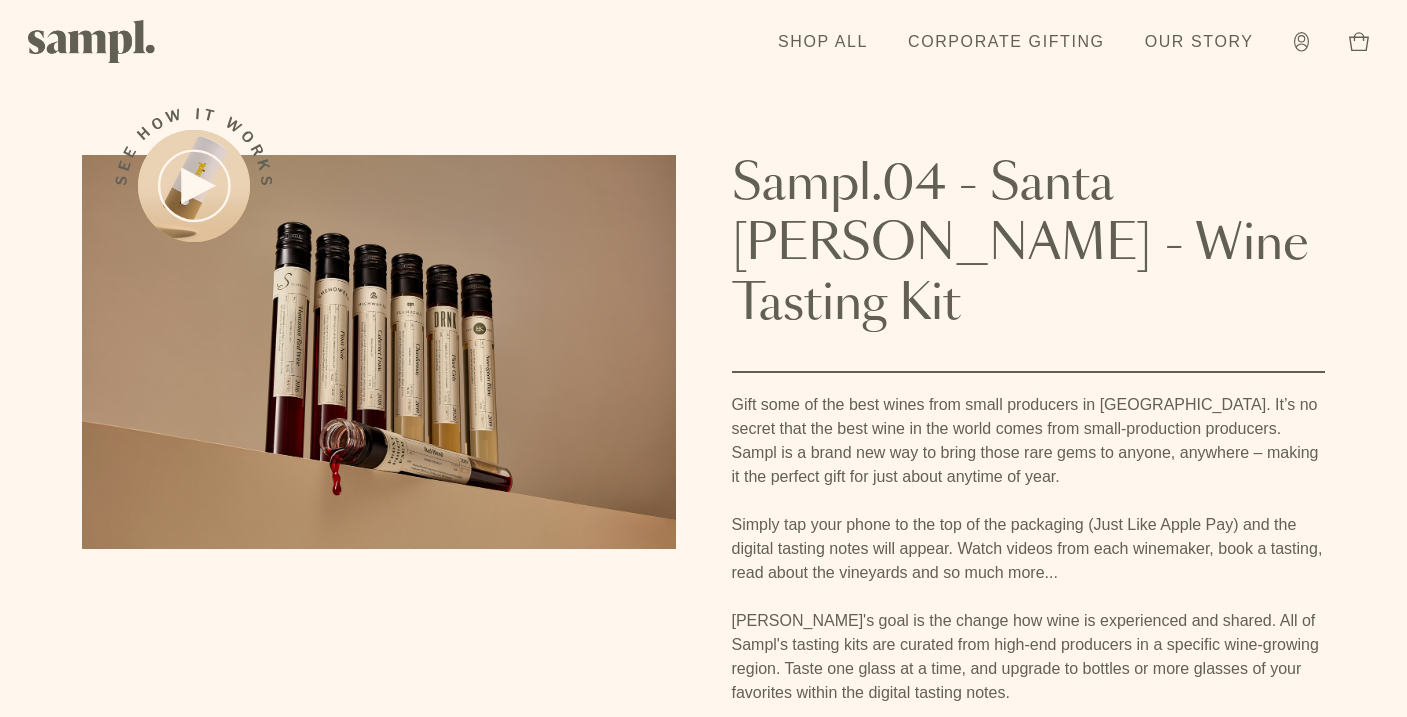 scroll, scrollTop: 0, scrollLeft: 0, axis: both 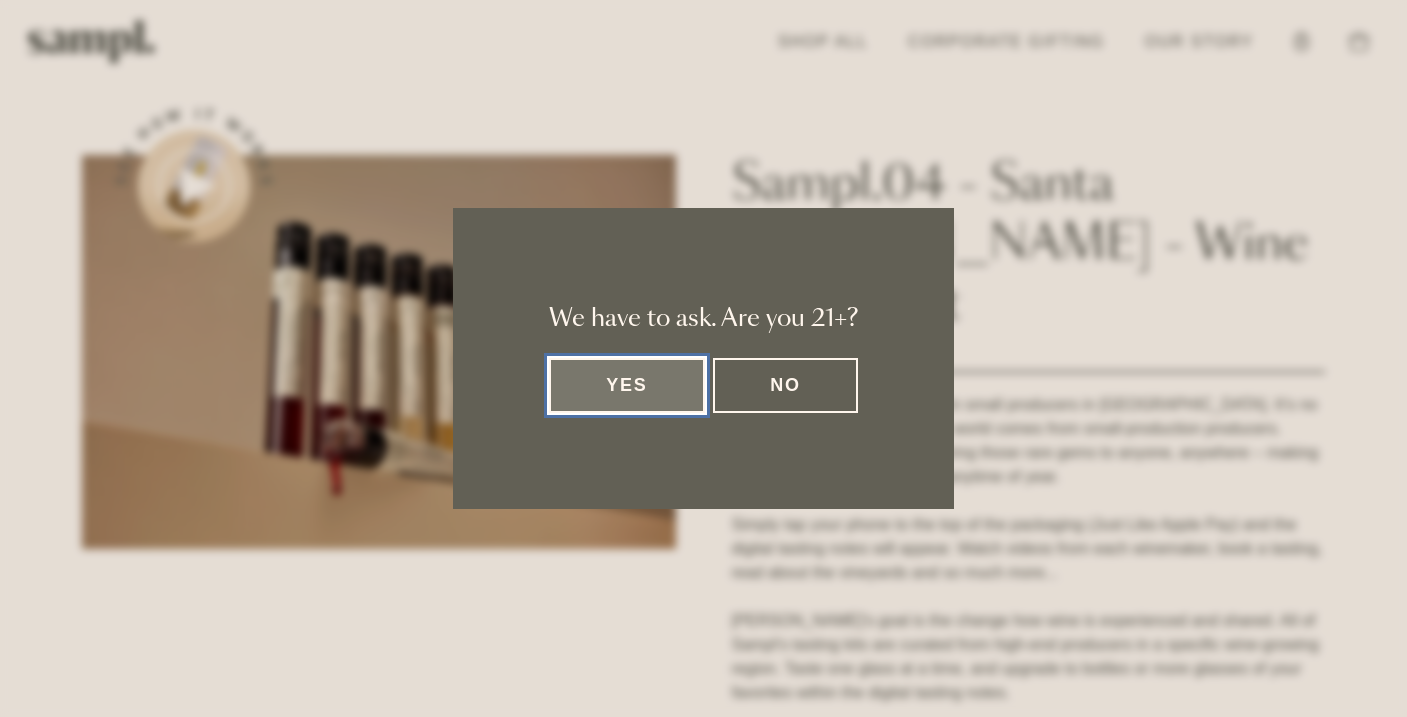 click on "Yes" at bounding box center [627, 385] 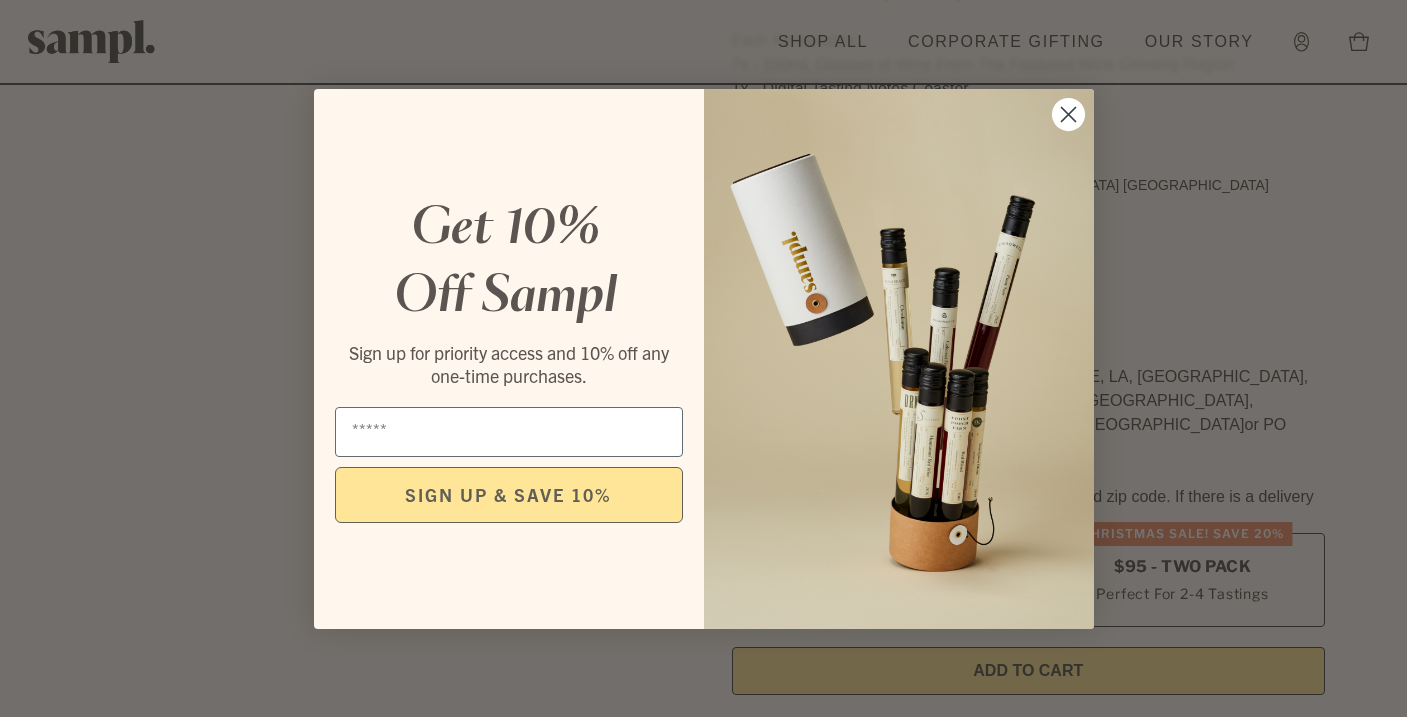 scroll, scrollTop: 703, scrollLeft: 0, axis: vertical 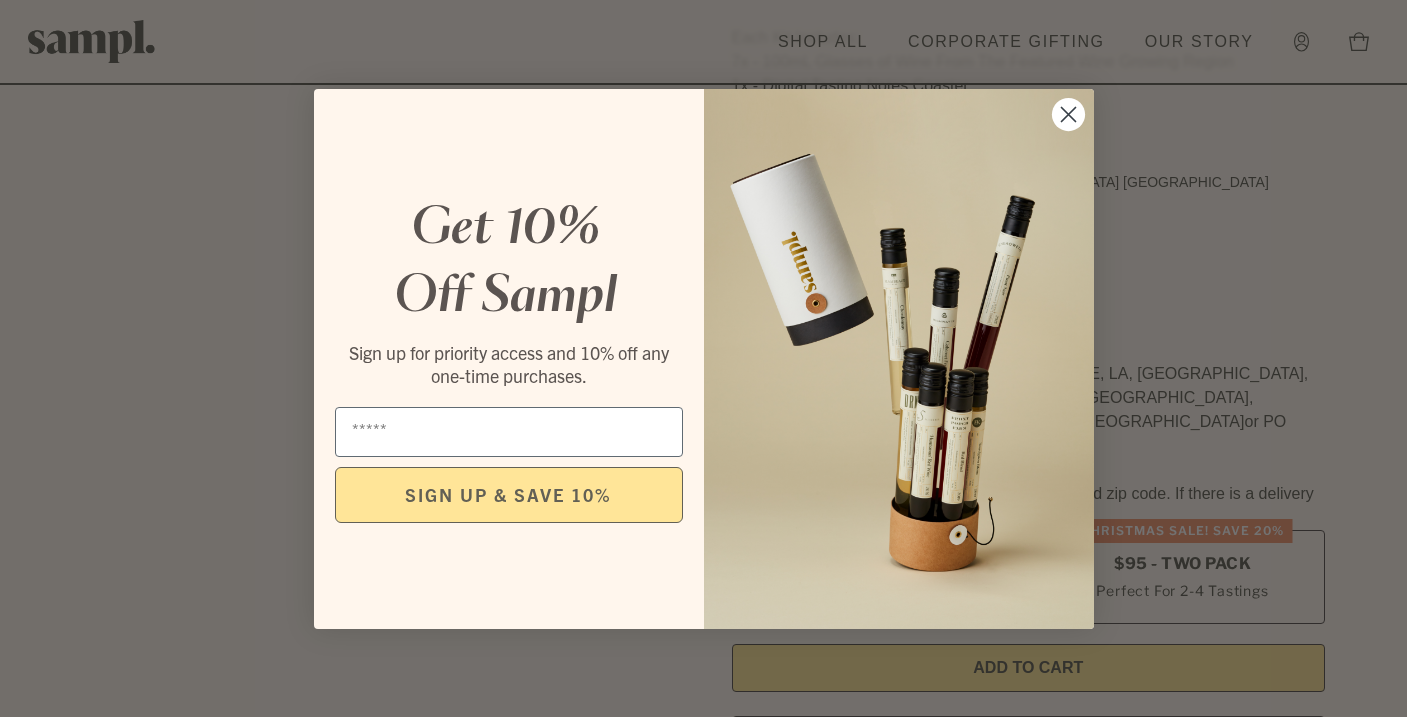 click 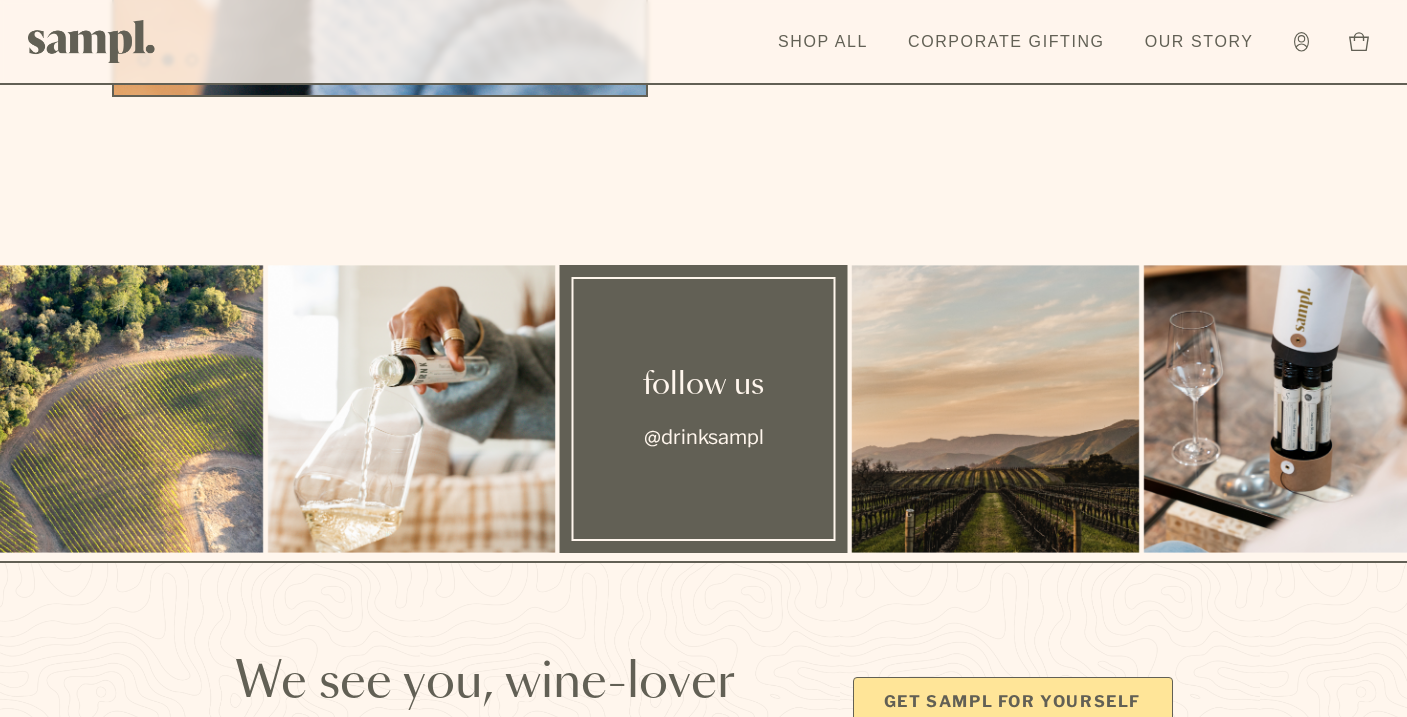scroll, scrollTop: 5666, scrollLeft: 0, axis: vertical 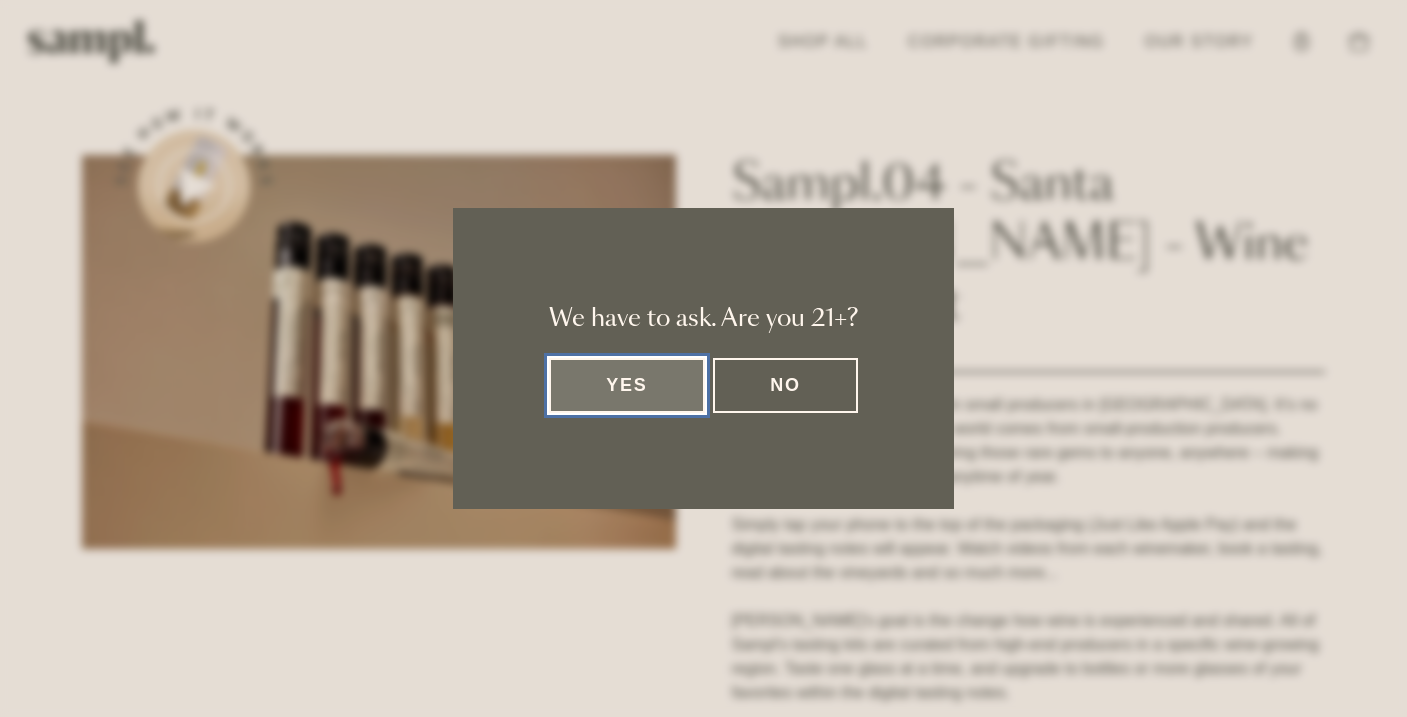 click on "Yes" at bounding box center (627, 385) 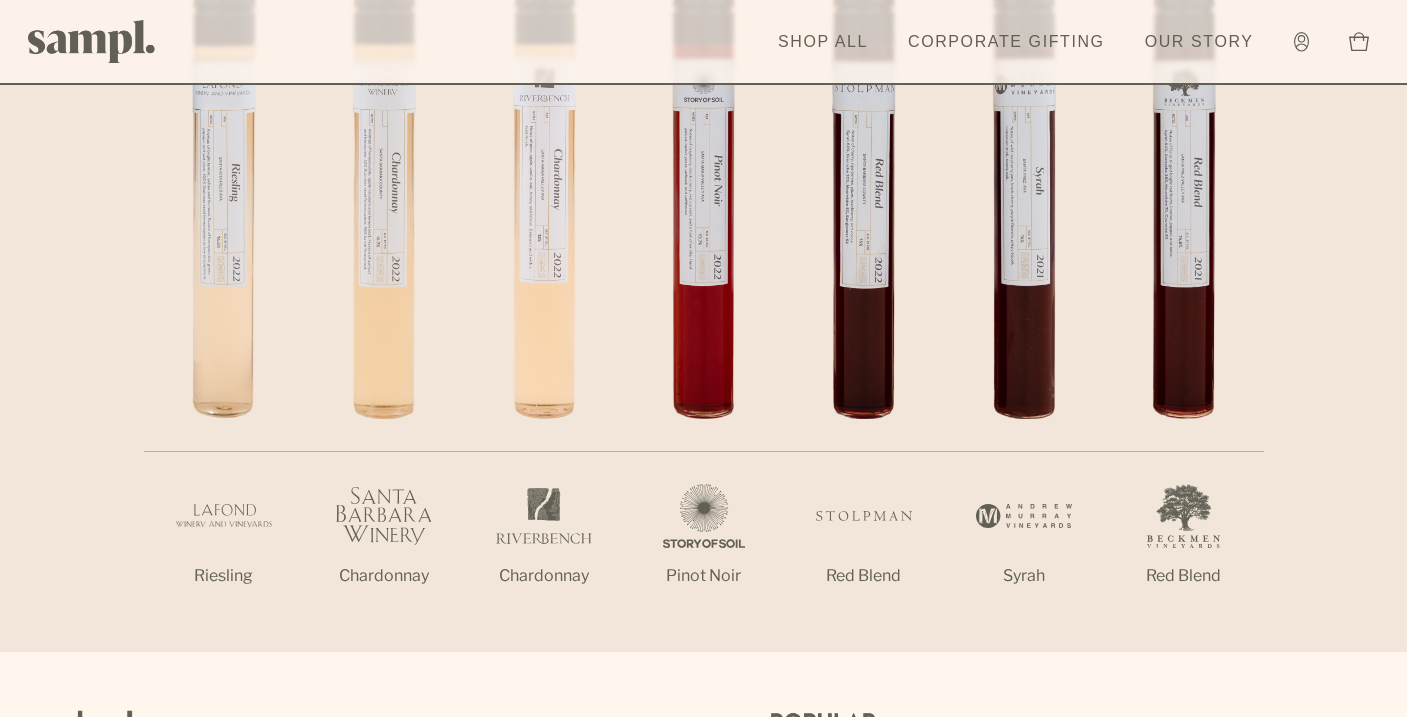 scroll, scrollTop: 1927, scrollLeft: 0, axis: vertical 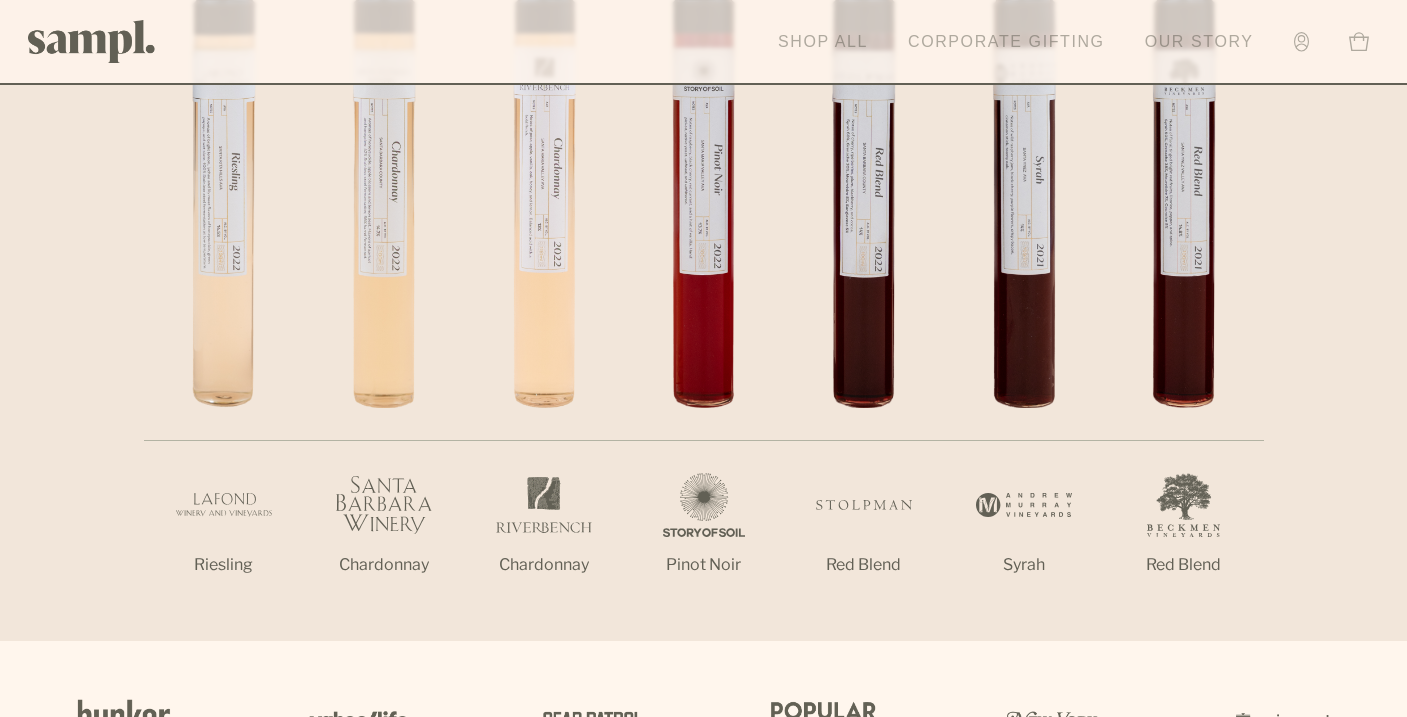 click on "Shop All" at bounding box center [823, 42] 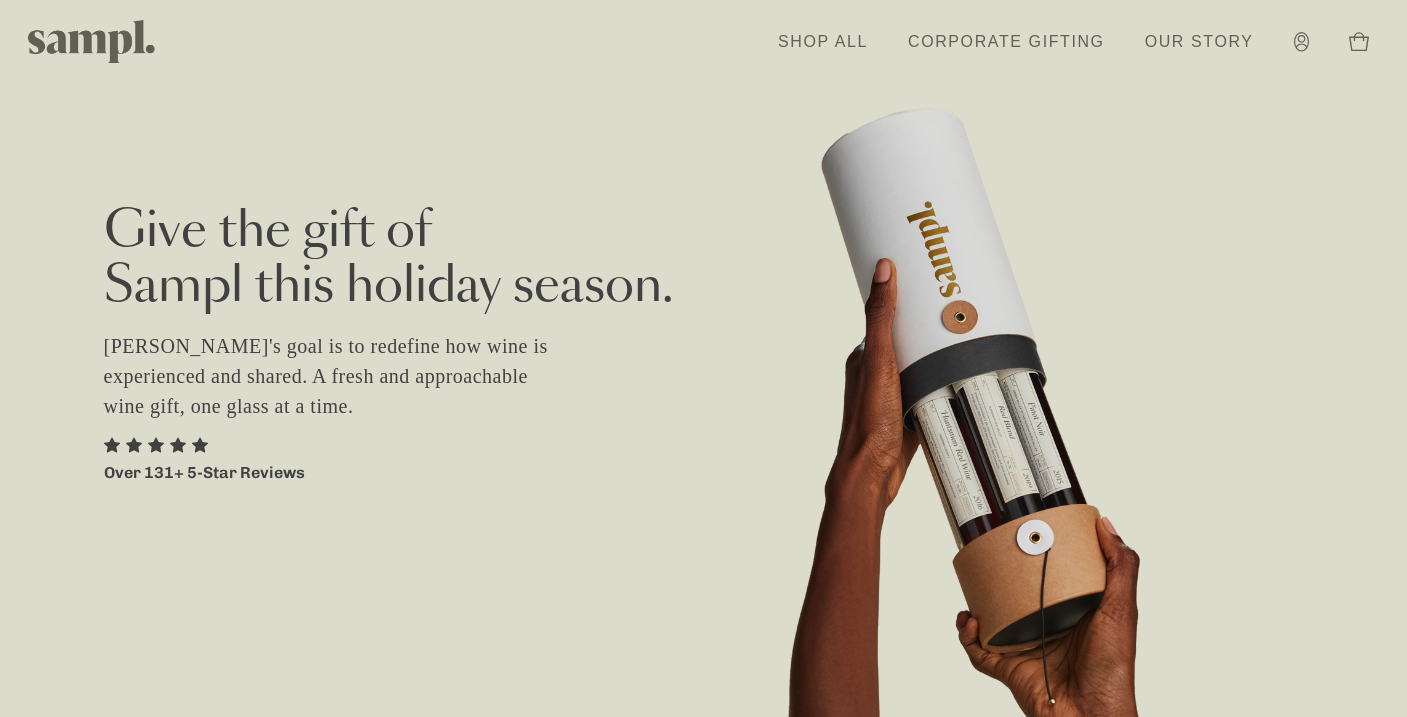 scroll, scrollTop: 0, scrollLeft: 0, axis: both 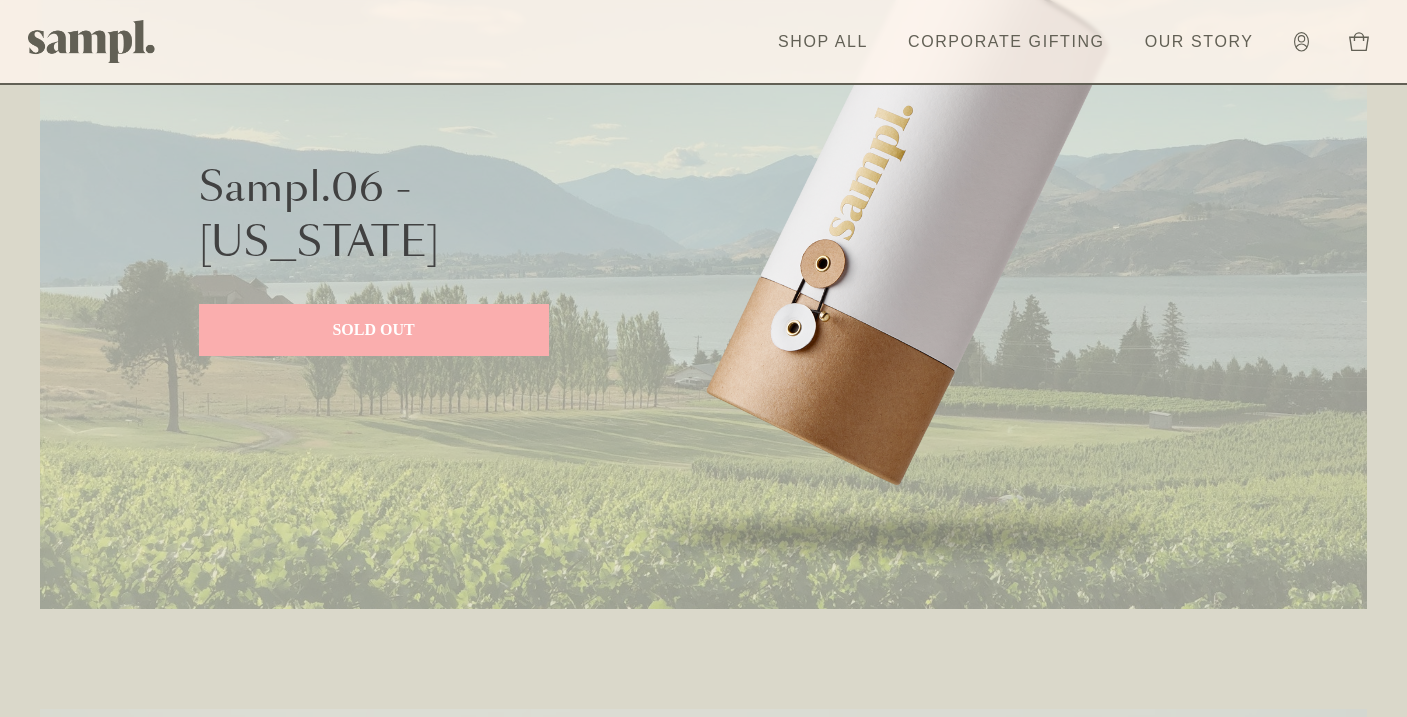 click on "SOLD OUT" at bounding box center (374, 330) 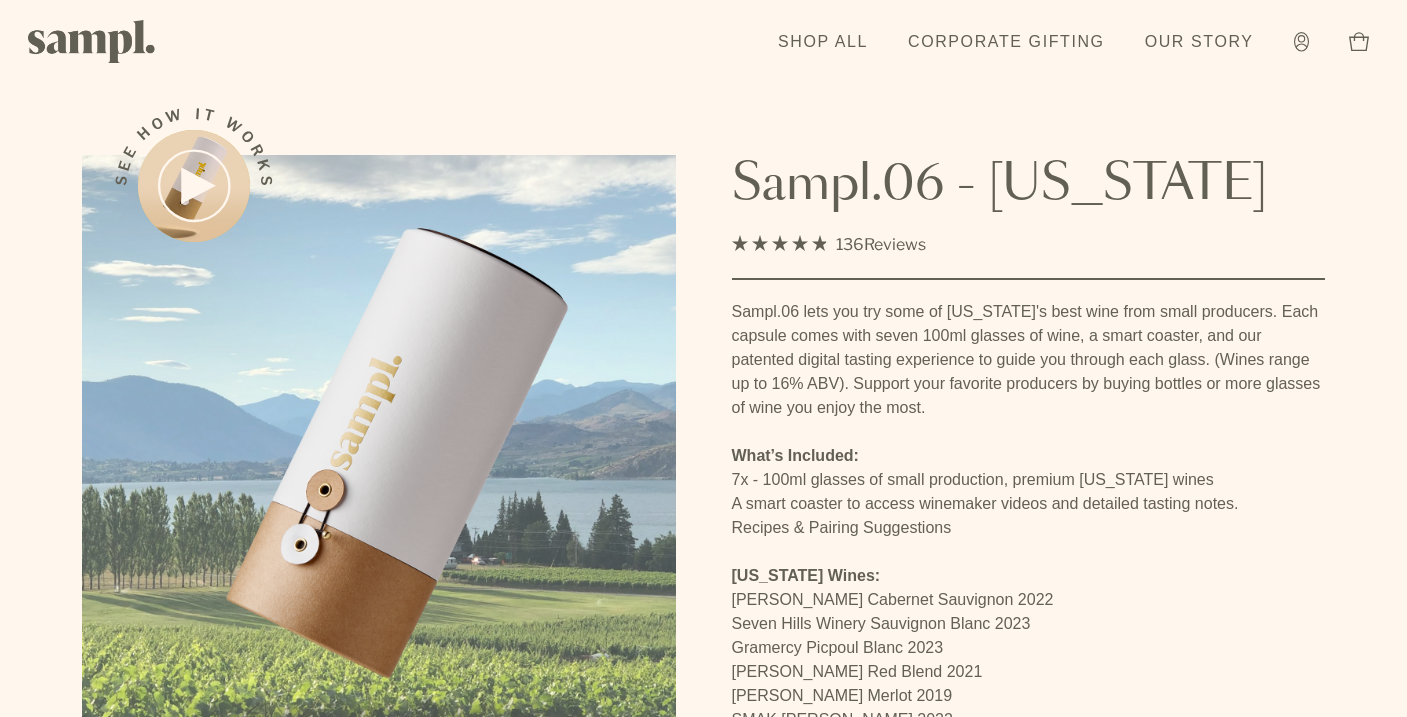 scroll, scrollTop: 0, scrollLeft: 0, axis: both 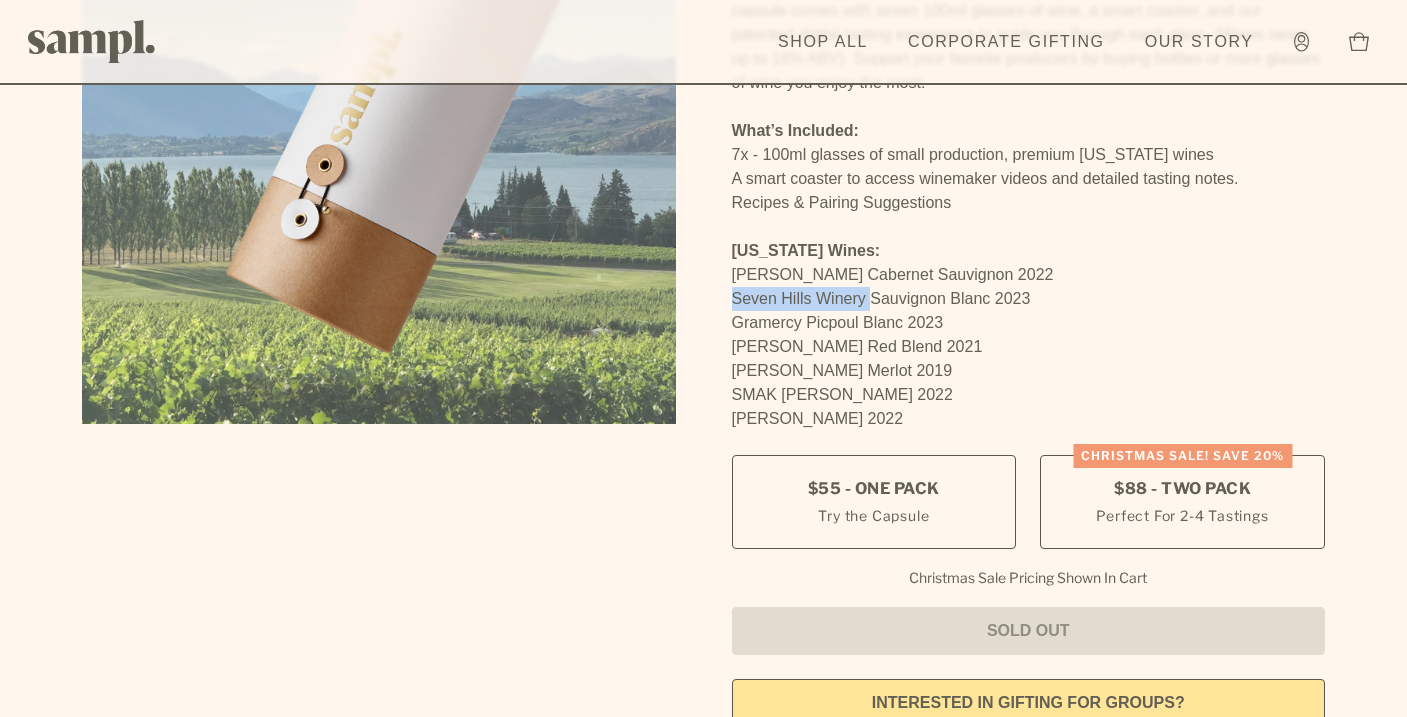 drag, startPoint x: 733, startPoint y: 297, endPoint x: 868, endPoint y: 297, distance: 135 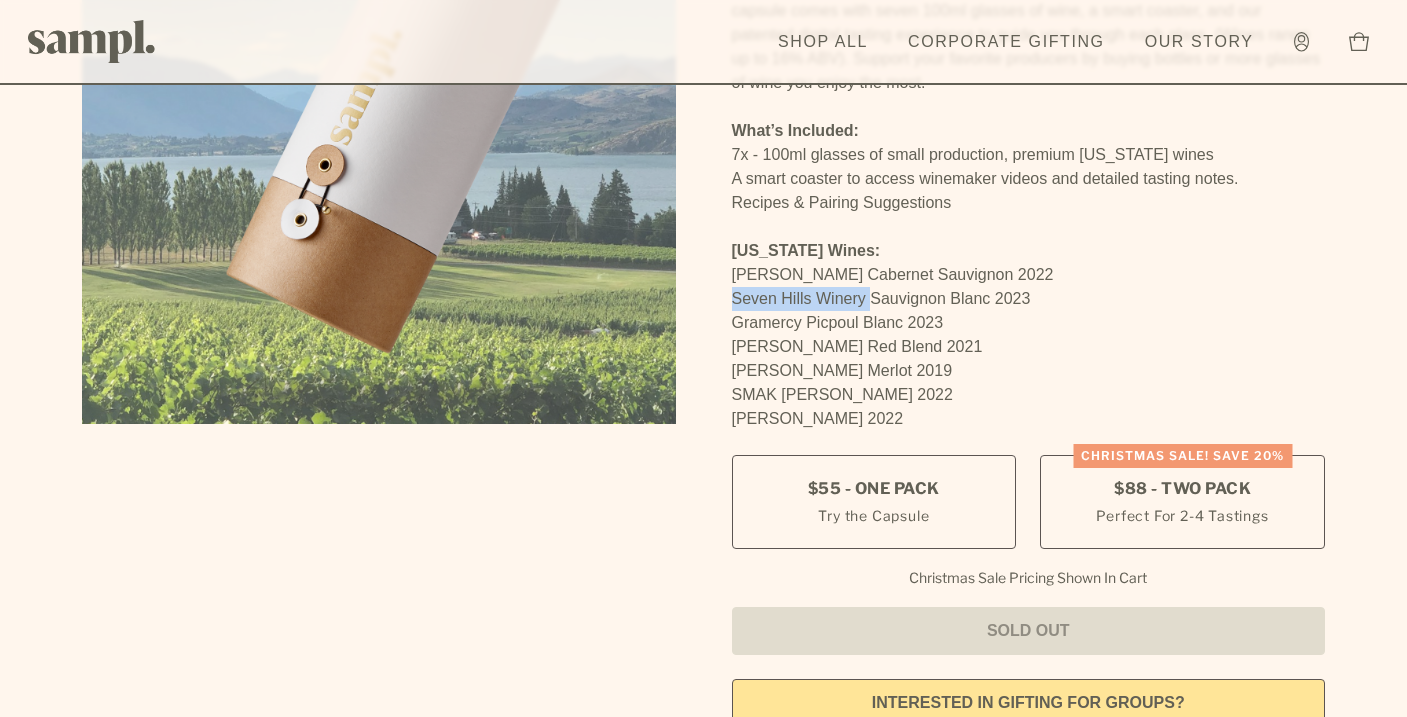 click on "Bledsoe Cabernet Sauvignon 2022      Seven Hills Winery Sauvignon Blanc 2023      Gramercy Picpoul Blanc 2023      JB Neufeld Red Blend 2021      Upchurch Merlot 2019      SMAK Summer Rosé 2022      Kiona Riesling 2022" at bounding box center (1029, 347) 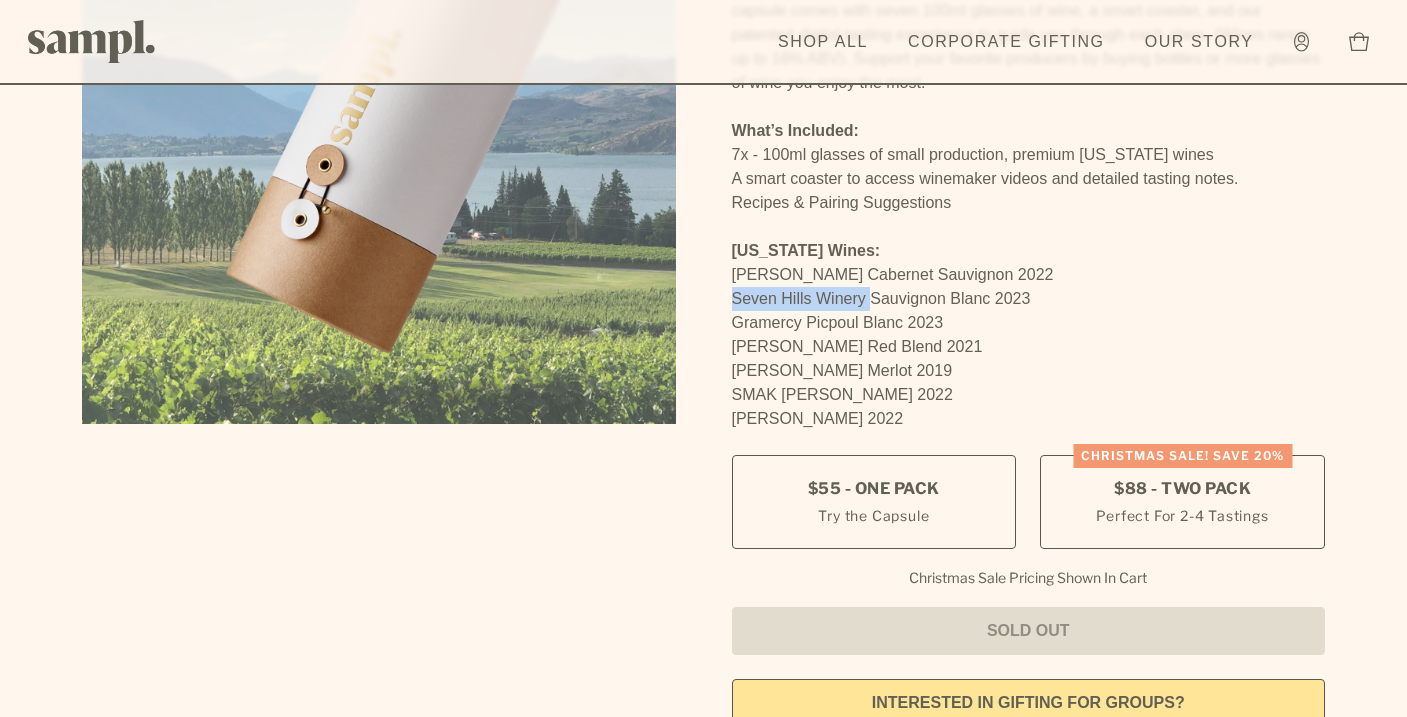 copy on "Seven Hills Winery" 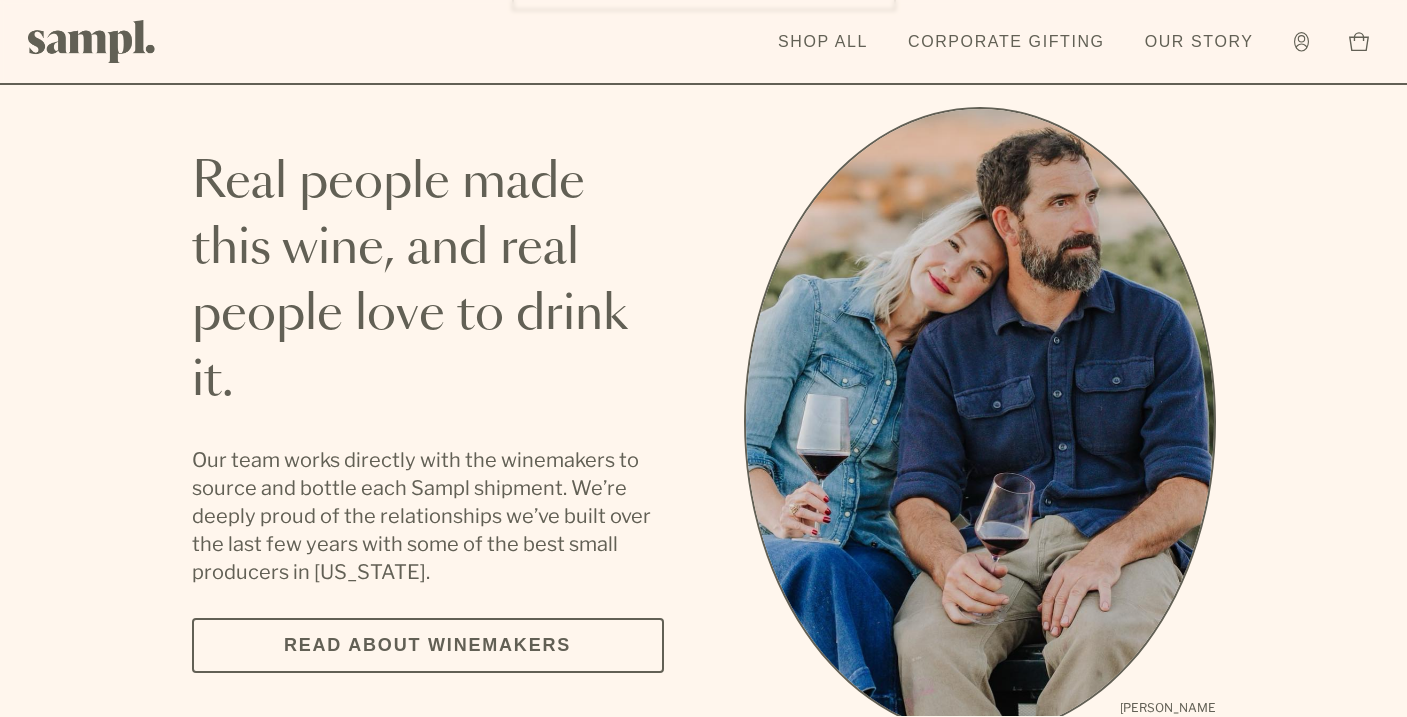 scroll, scrollTop: 3819, scrollLeft: 0, axis: vertical 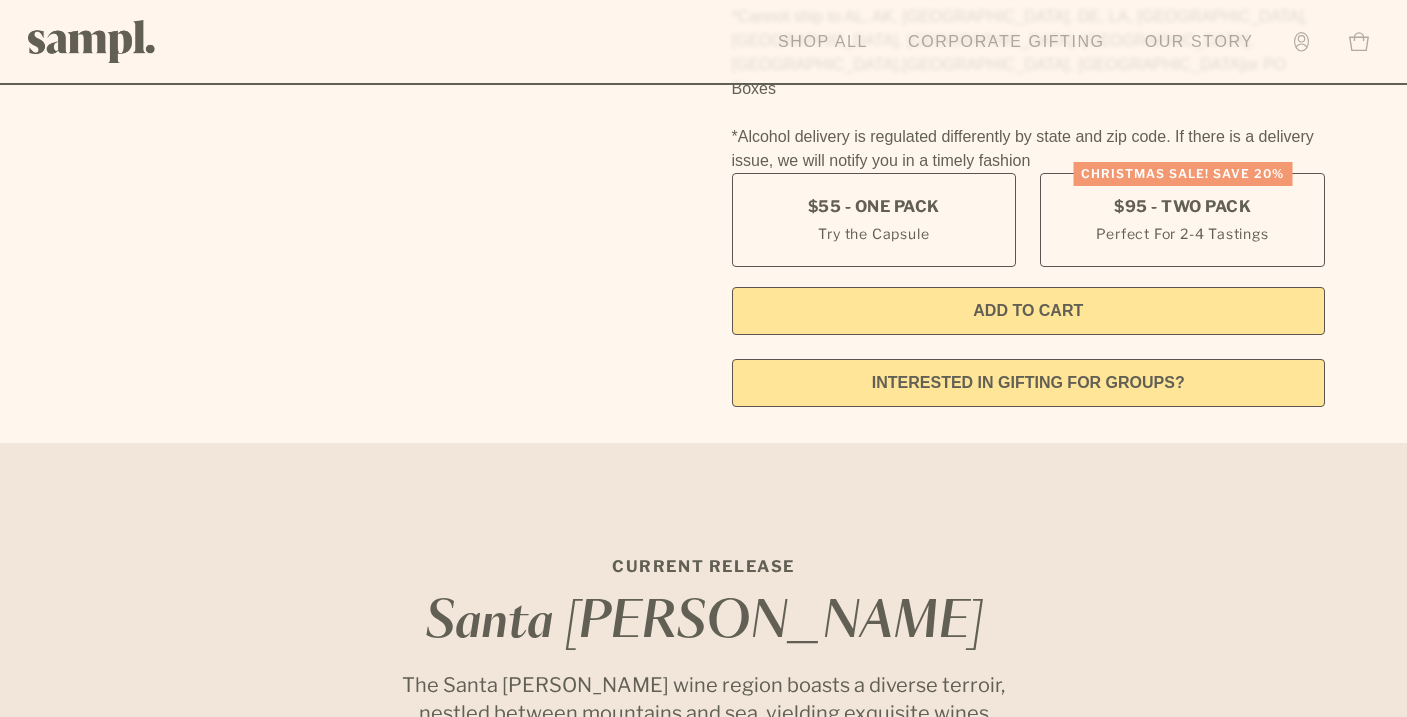 click on "Shop All" at bounding box center (823, 42) 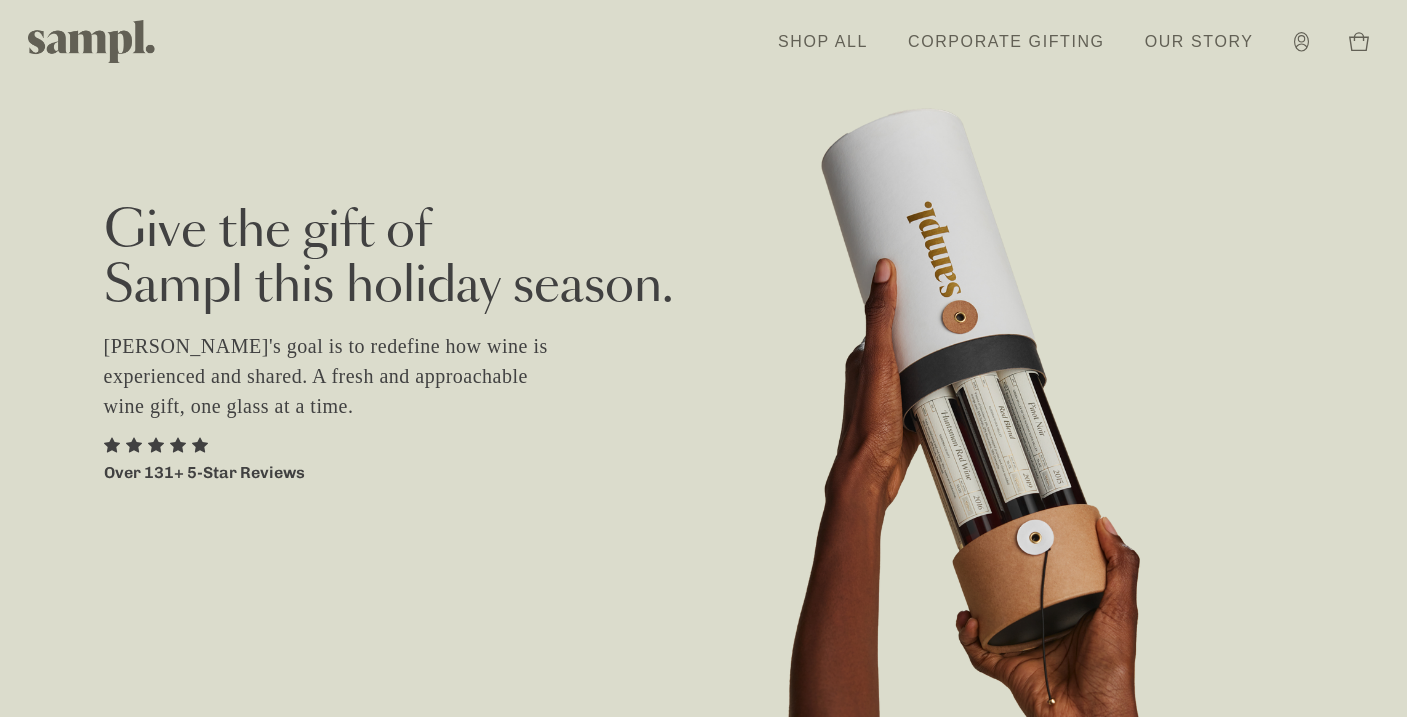 scroll, scrollTop: 0, scrollLeft: 0, axis: both 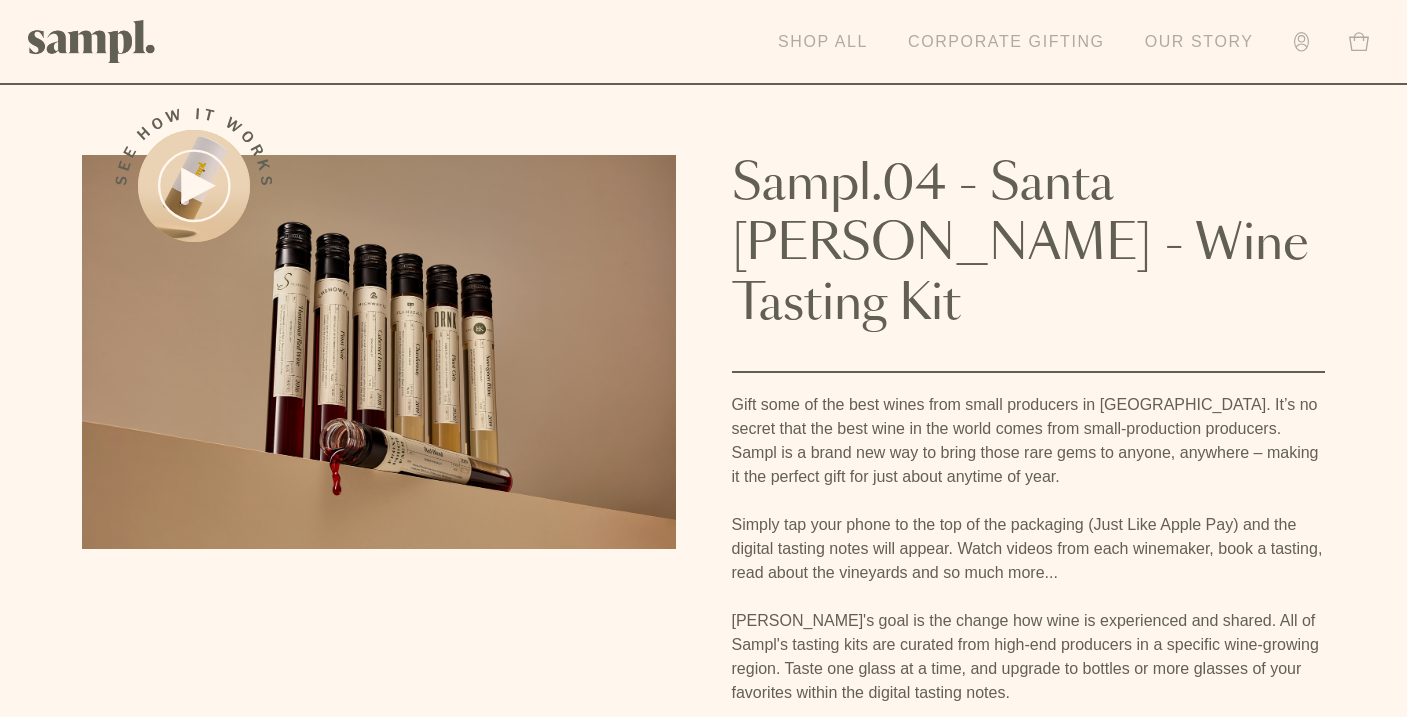 click on "Shop All" at bounding box center [823, 42] 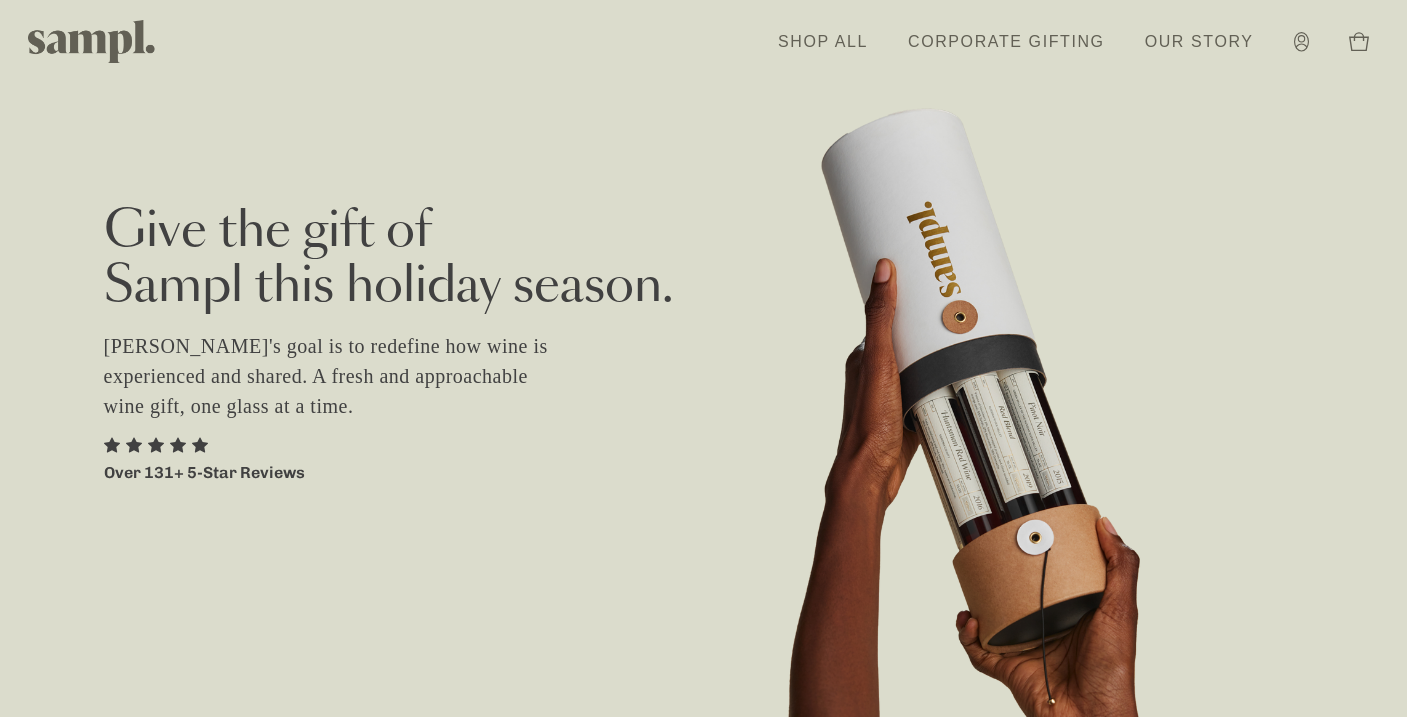 scroll, scrollTop: 0, scrollLeft: 0, axis: both 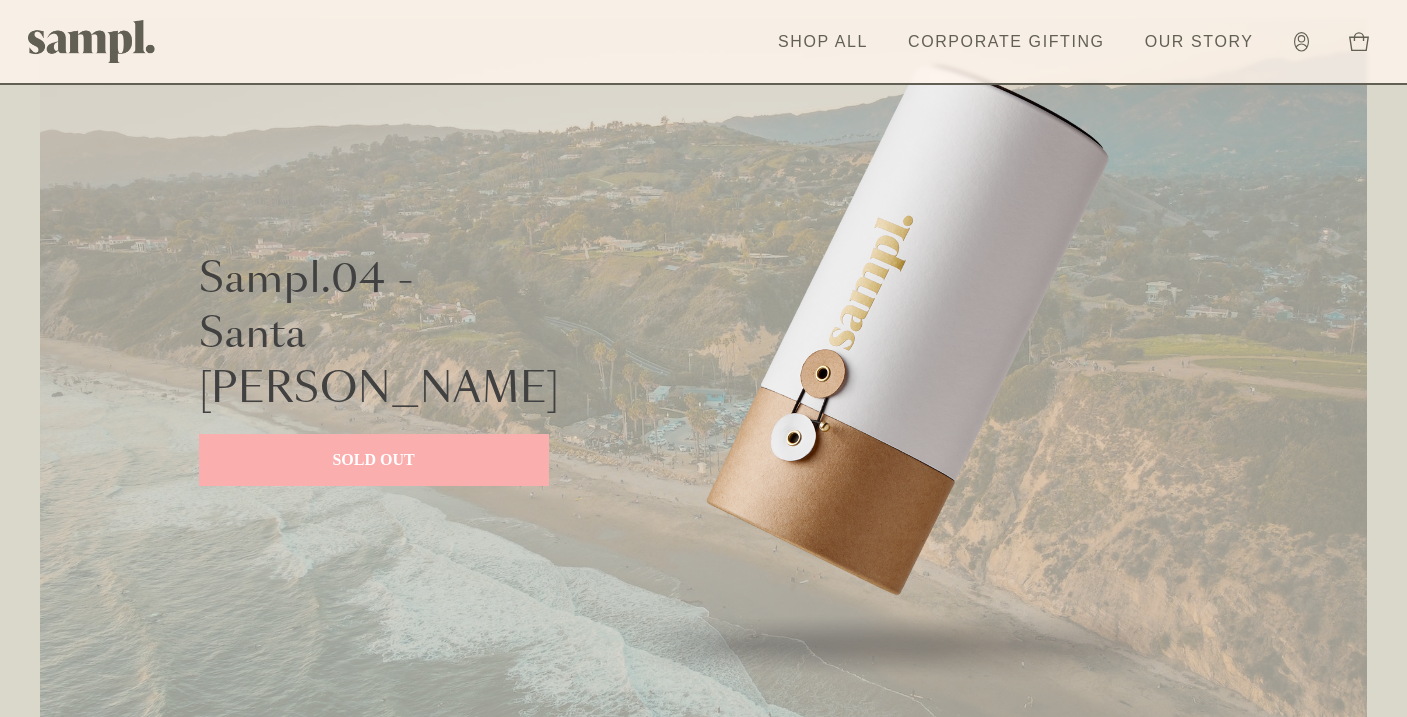 click on "SOLD OUT" at bounding box center [374, 460] 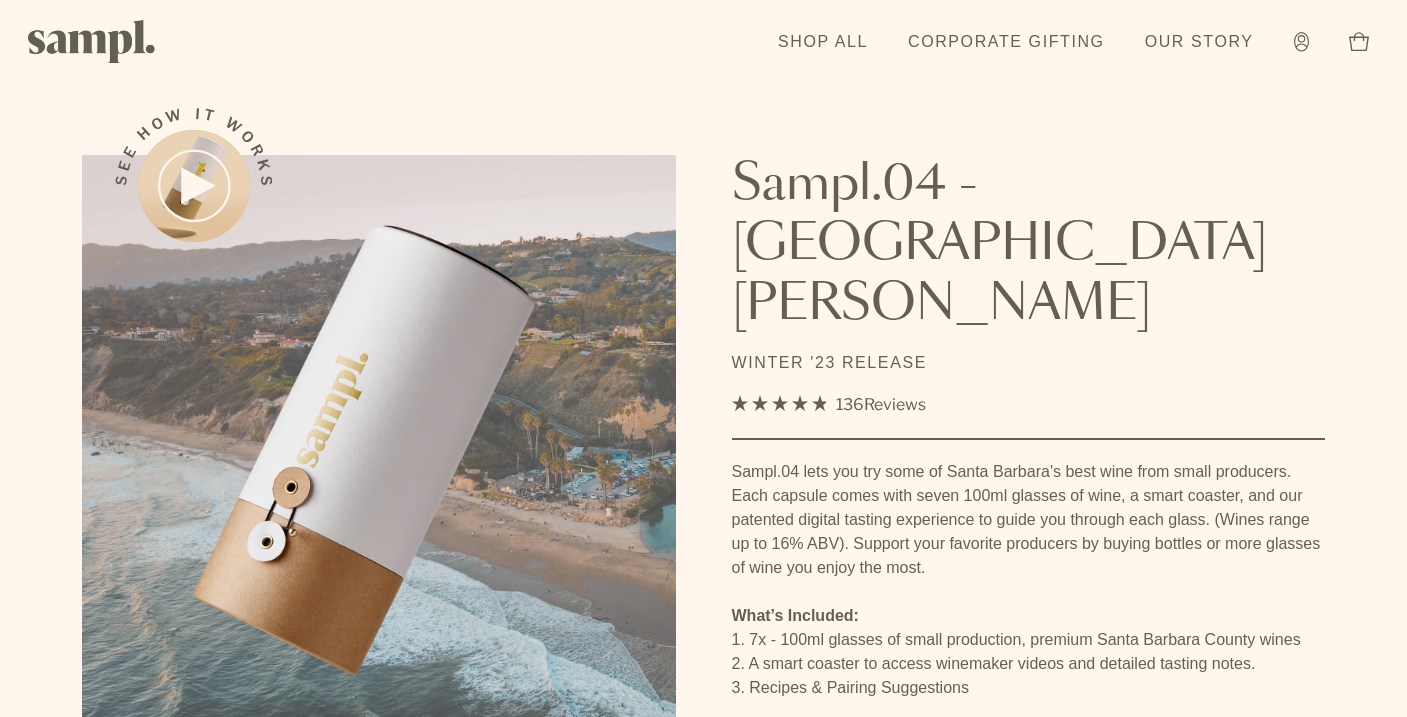 scroll, scrollTop: 0, scrollLeft: 0, axis: both 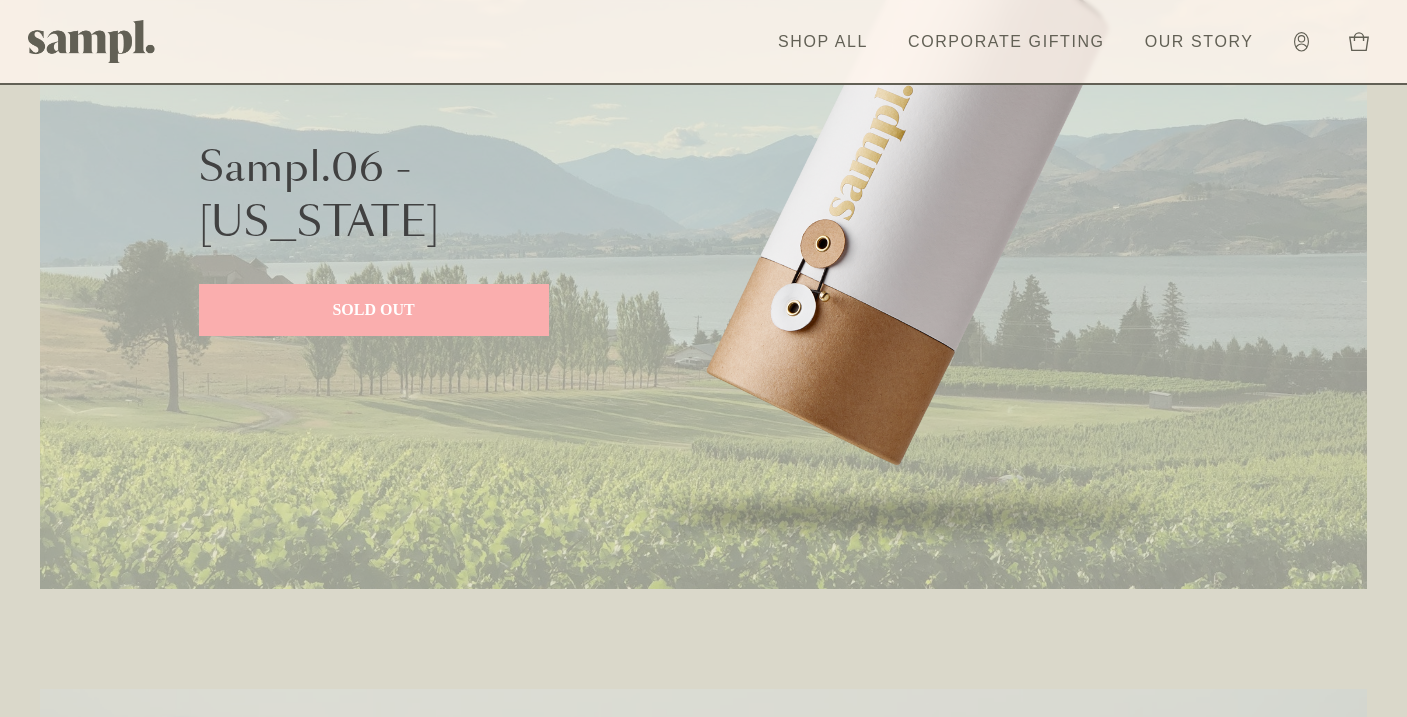 click on "SOLD OUT" at bounding box center [374, 310] 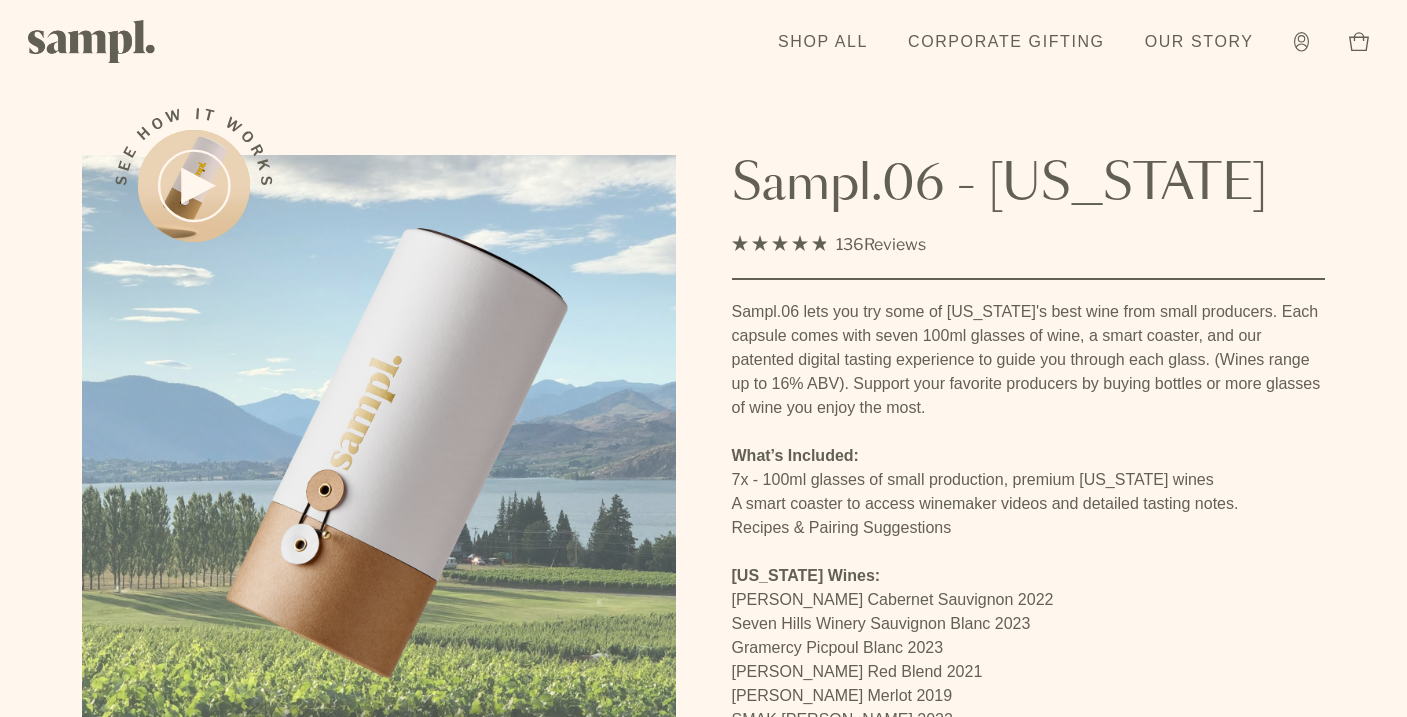 scroll, scrollTop: 0, scrollLeft: 0, axis: both 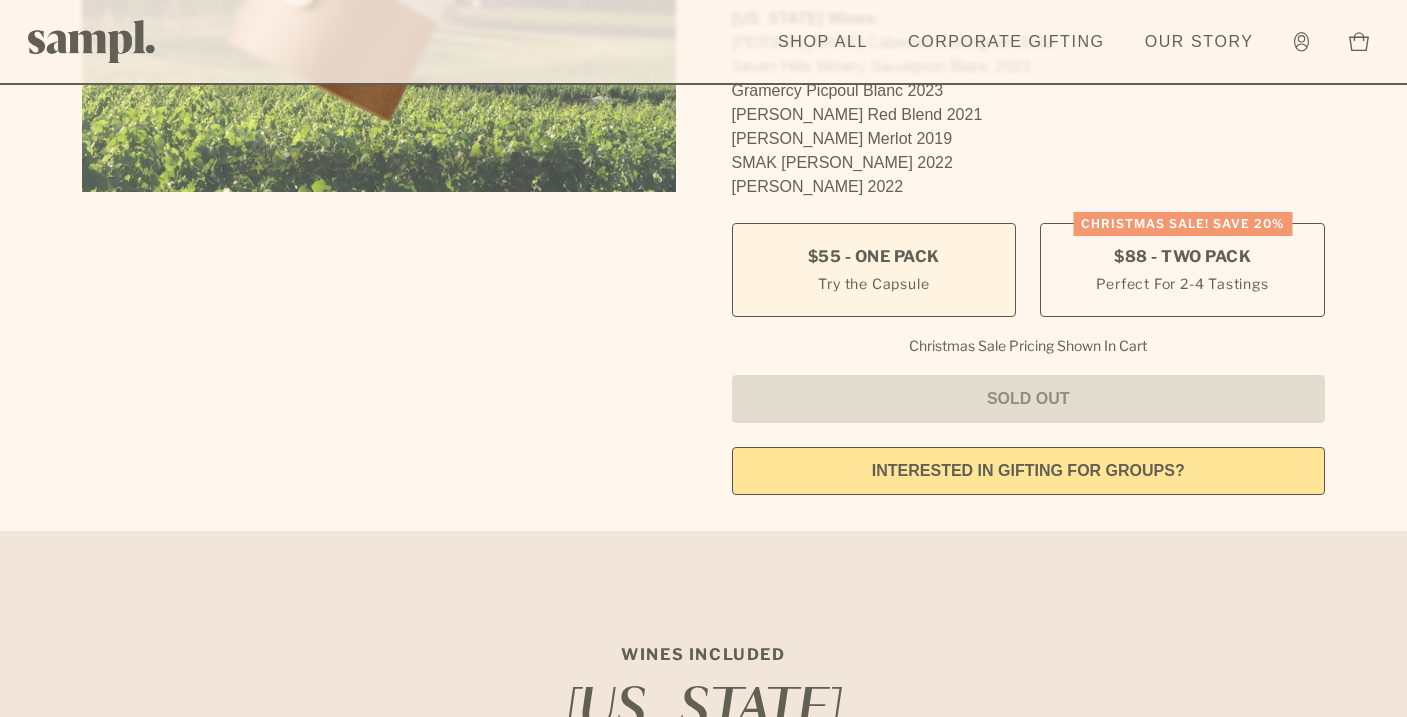 click on "Try the Capsule" at bounding box center [873, 283] 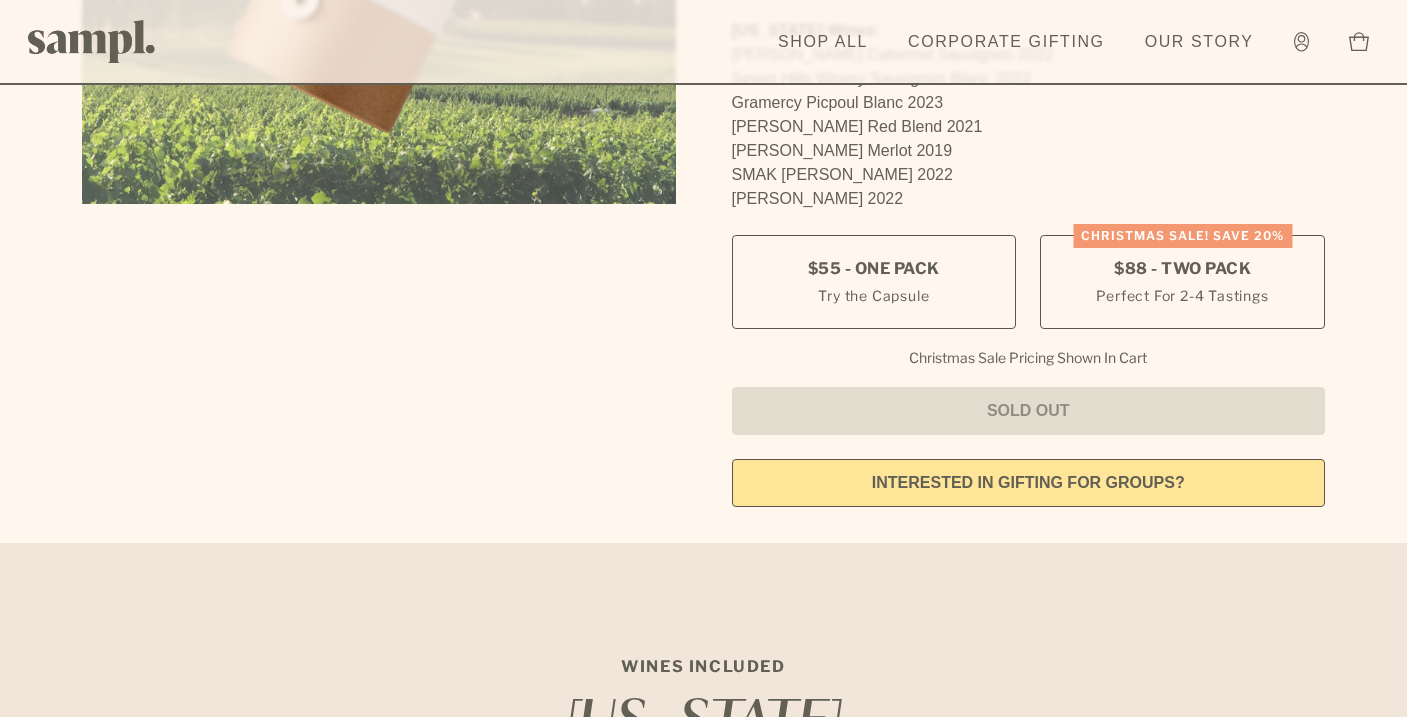 scroll, scrollTop: 542, scrollLeft: 0, axis: vertical 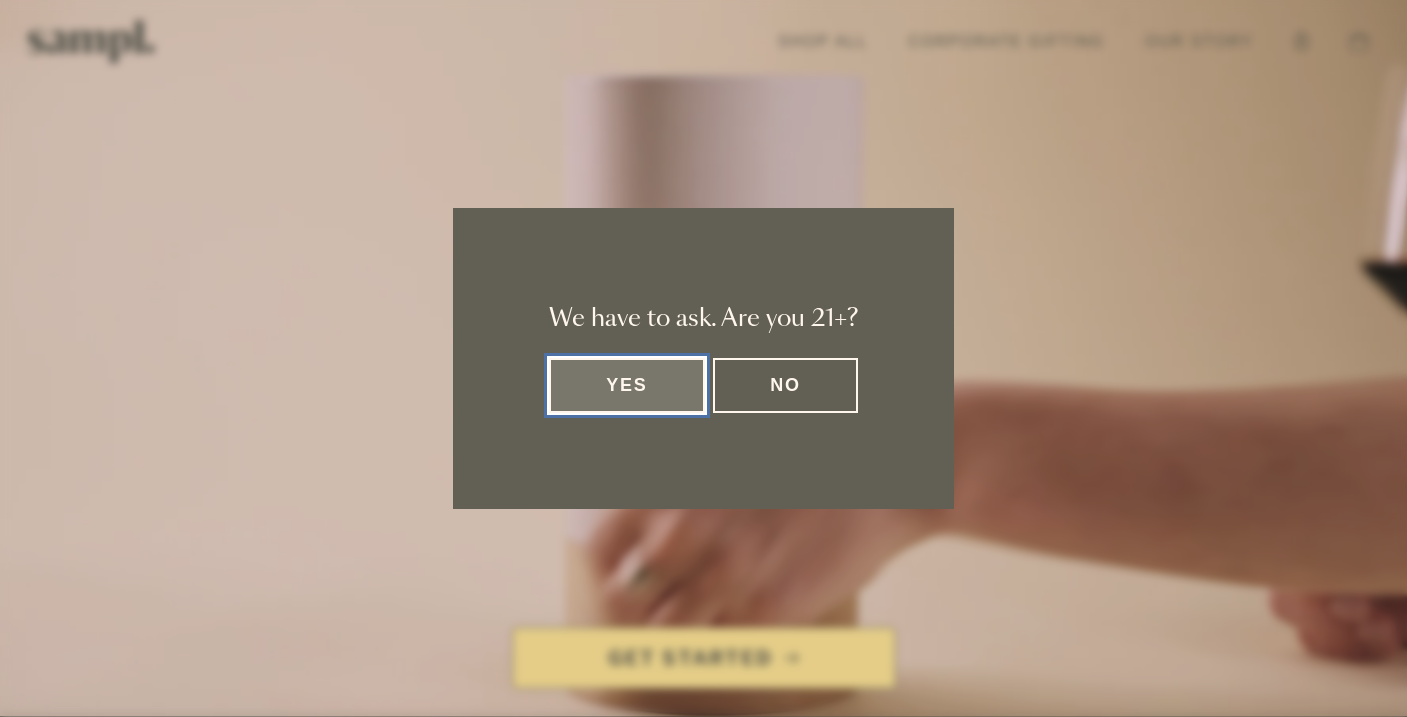 click on "Yes" at bounding box center [627, 385] 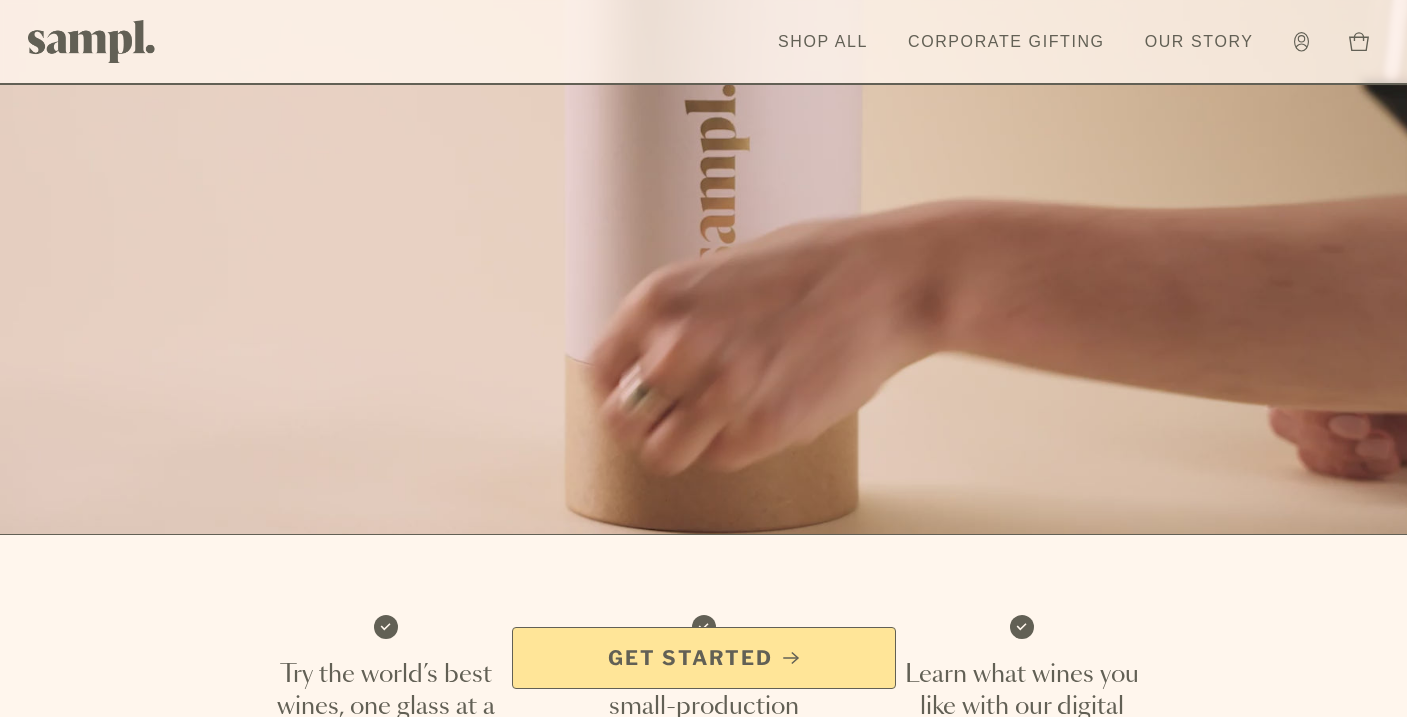 scroll, scrollTop: 194, scrollLeft: 0, axis: vertical 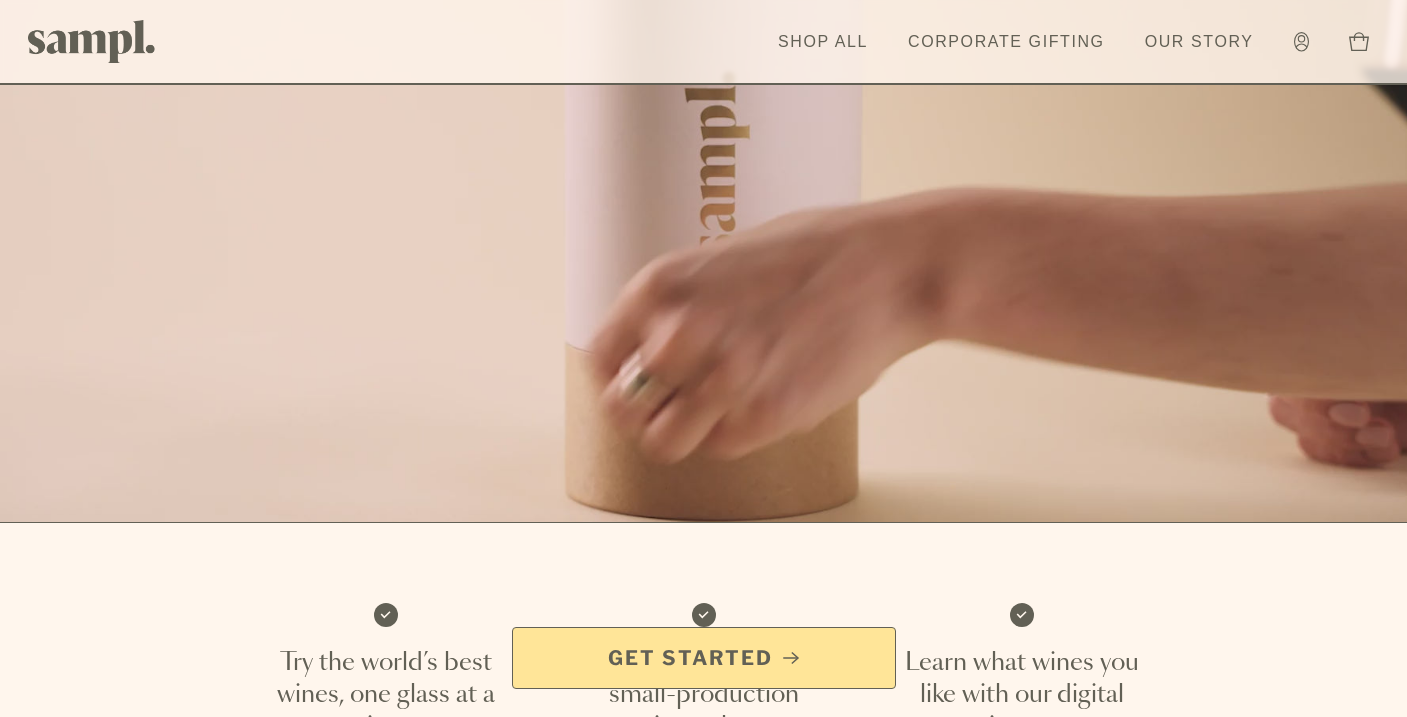 click on "Get Started" at bounding box center (704, 658) 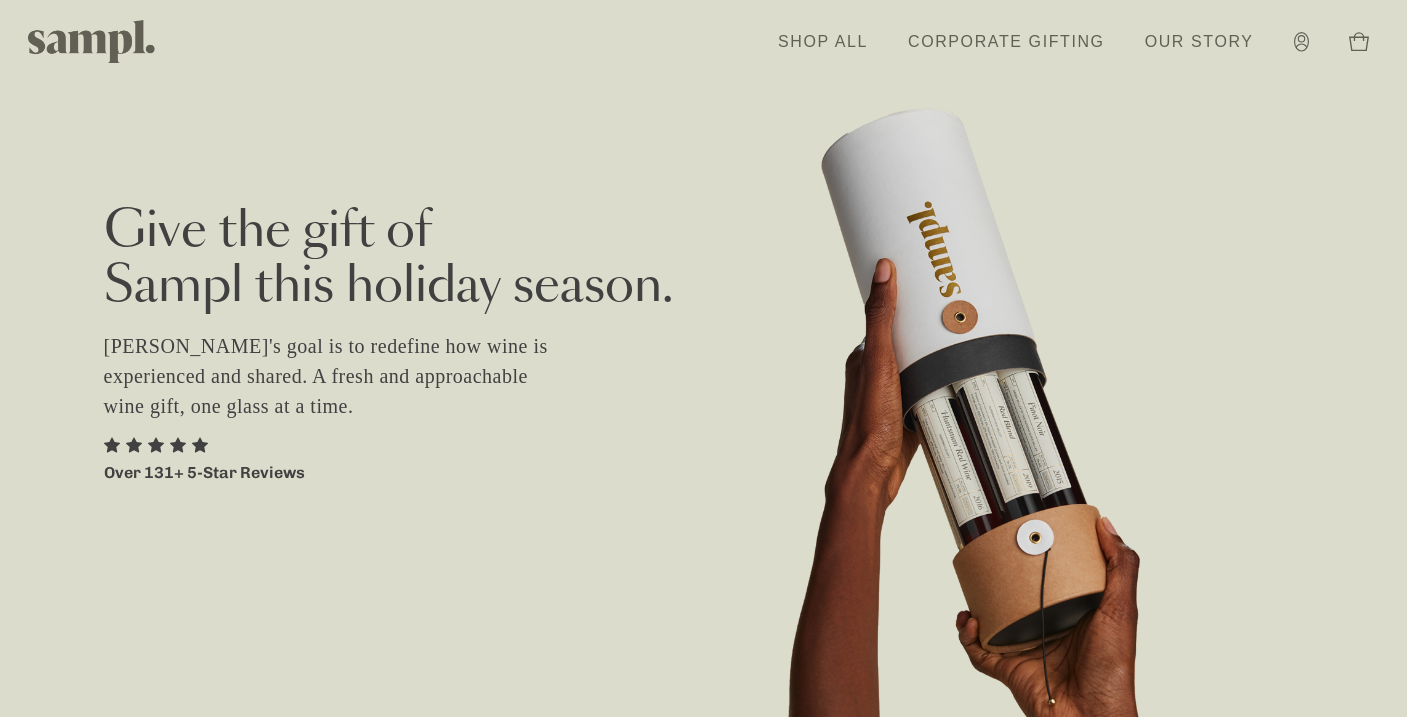 scroll, scrollTop: 0, scrollLeft: 0, axis: both 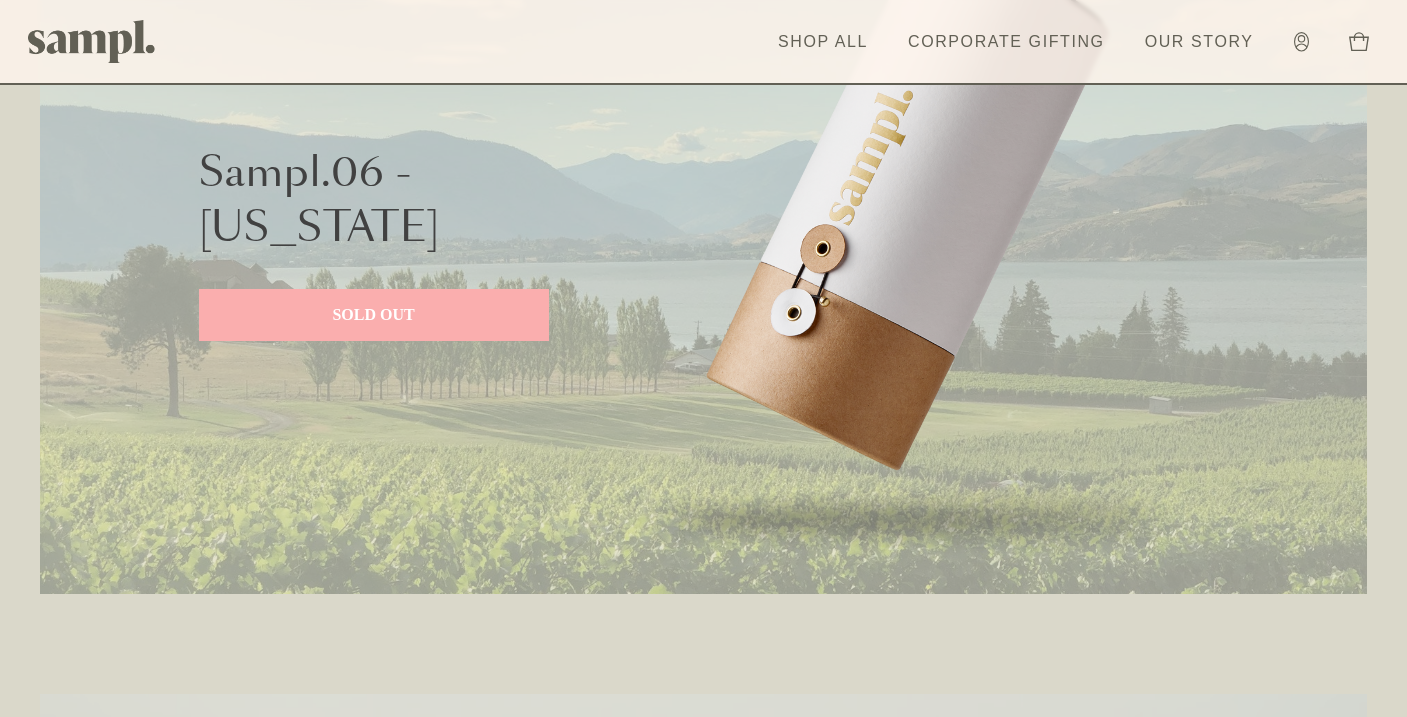 click on "SOLD OUT" at bounding box center (374, 315) 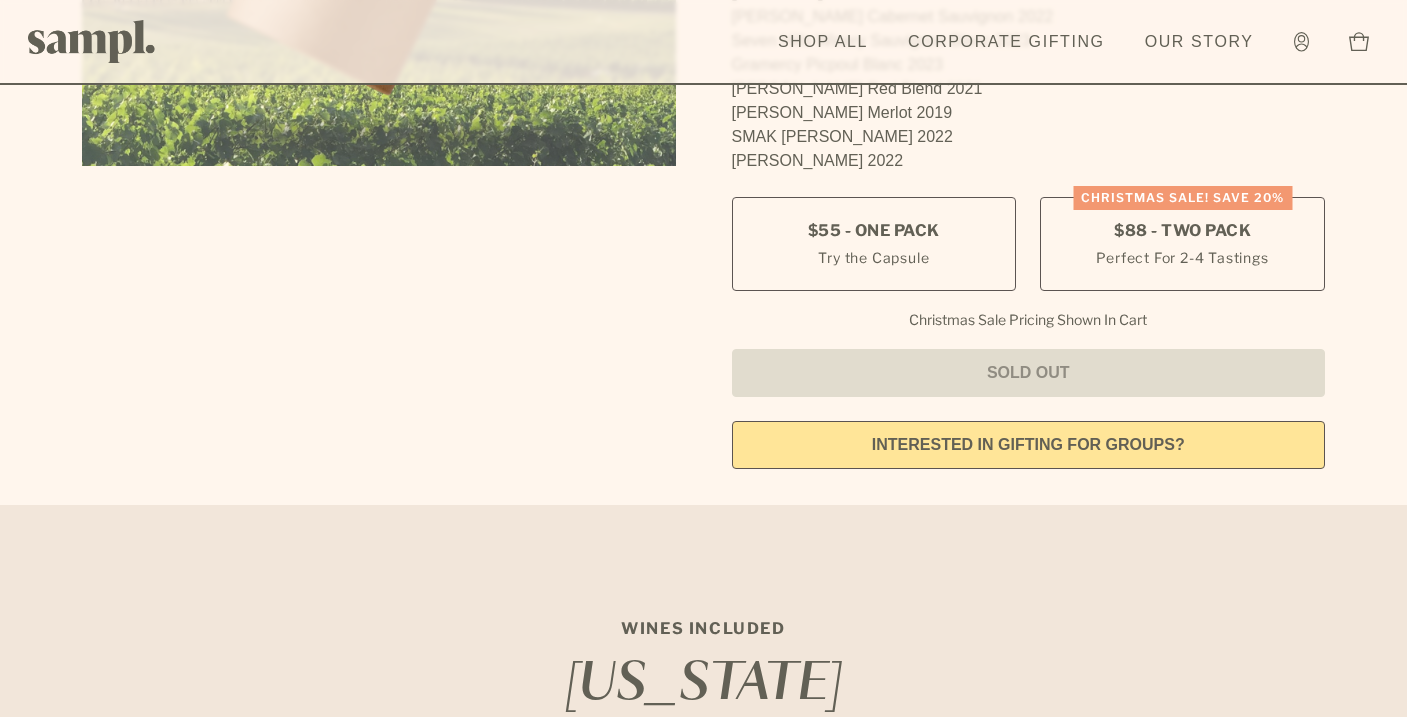 scroll, scrollTop: 0, scrollLeft: 0, axis: both 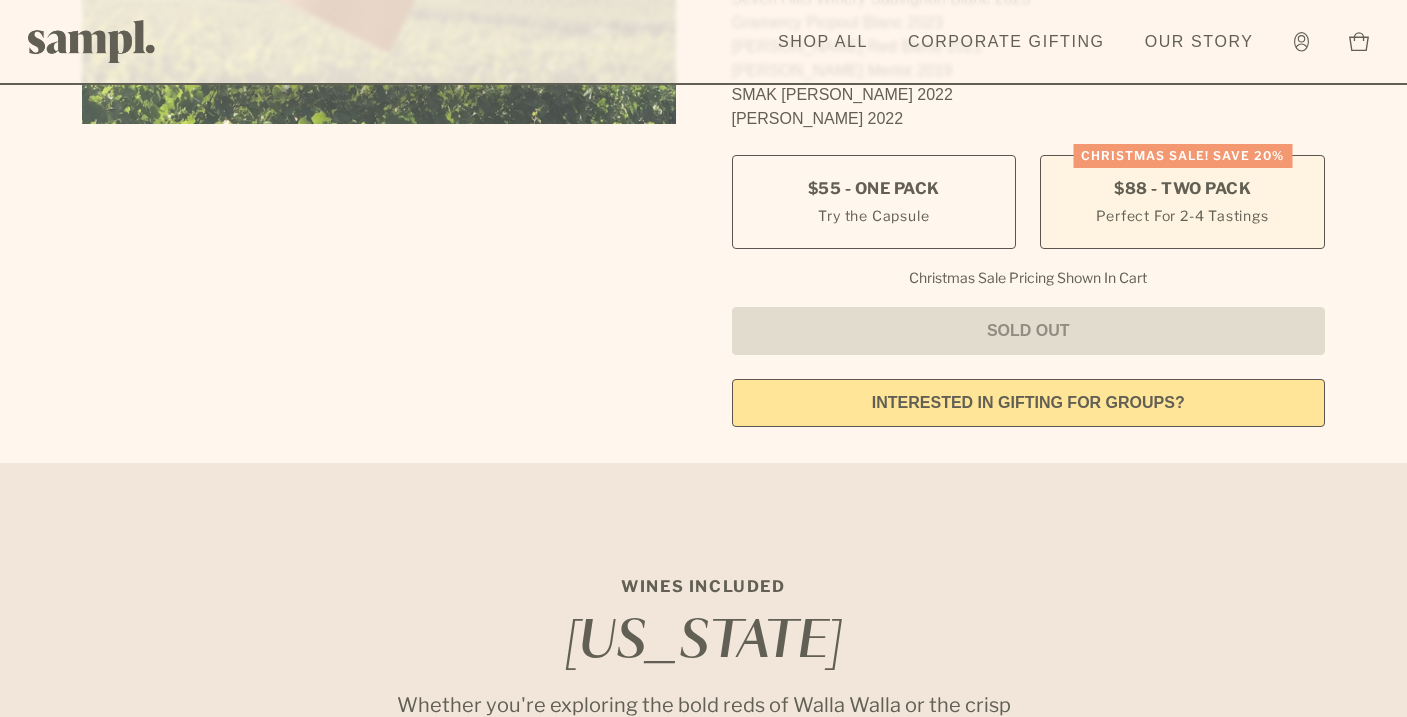 click on "$88 - Two Pack" at bounding box center [1182, 189] 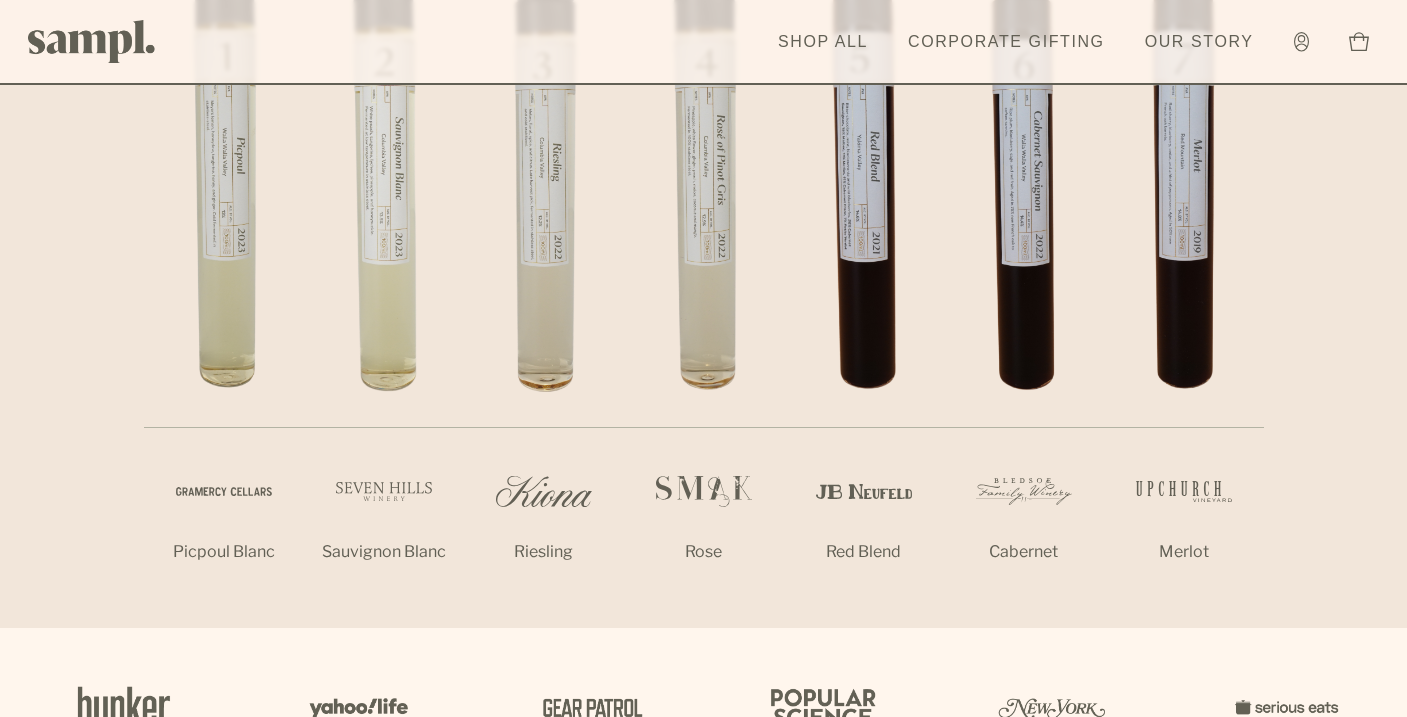 scroll, scrollTop: 1529, scrollLeft: 0, axis: vertical 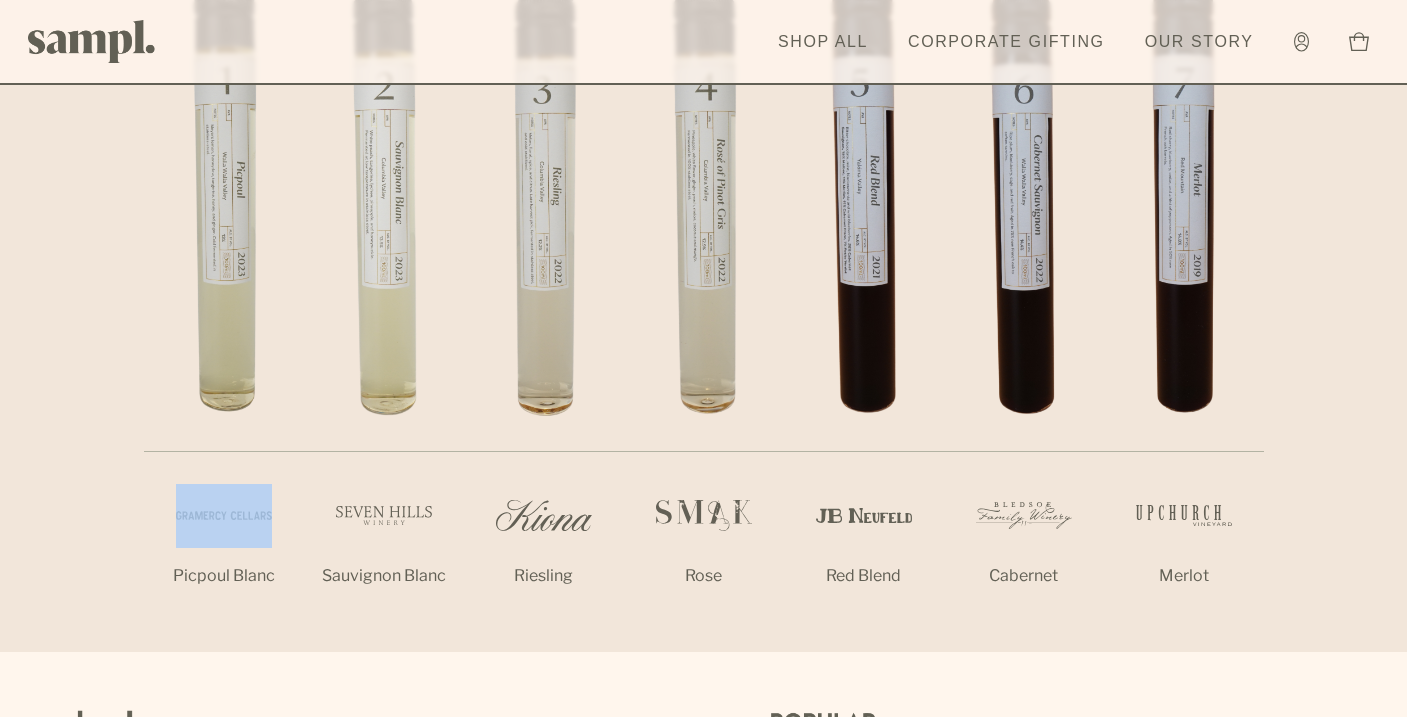 drag, startPoint x: 174, startPoint y: 517, endPoint x: 234, endPoint y: 517, distance: 60 